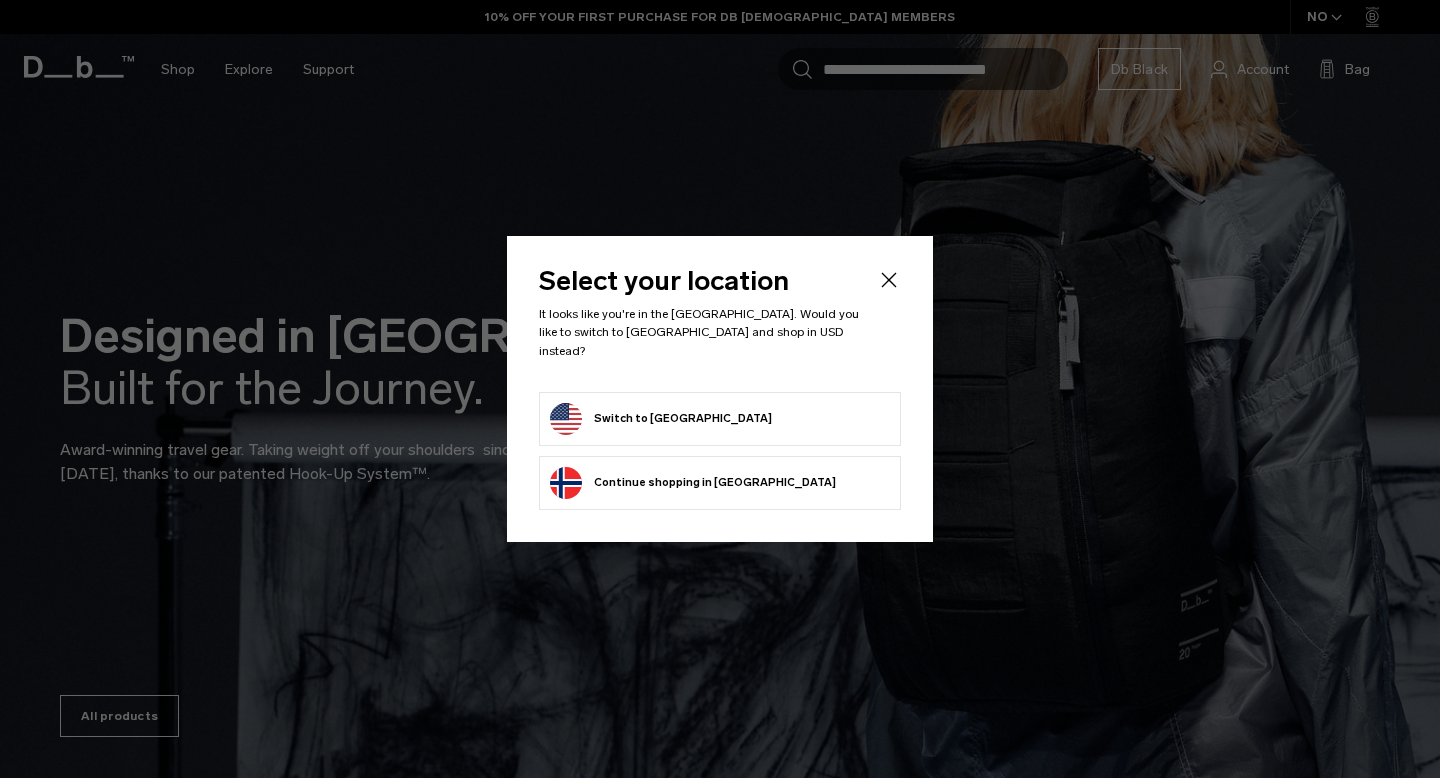 scroll, scrollTop: 0, scrollLeft: 0, axis: both 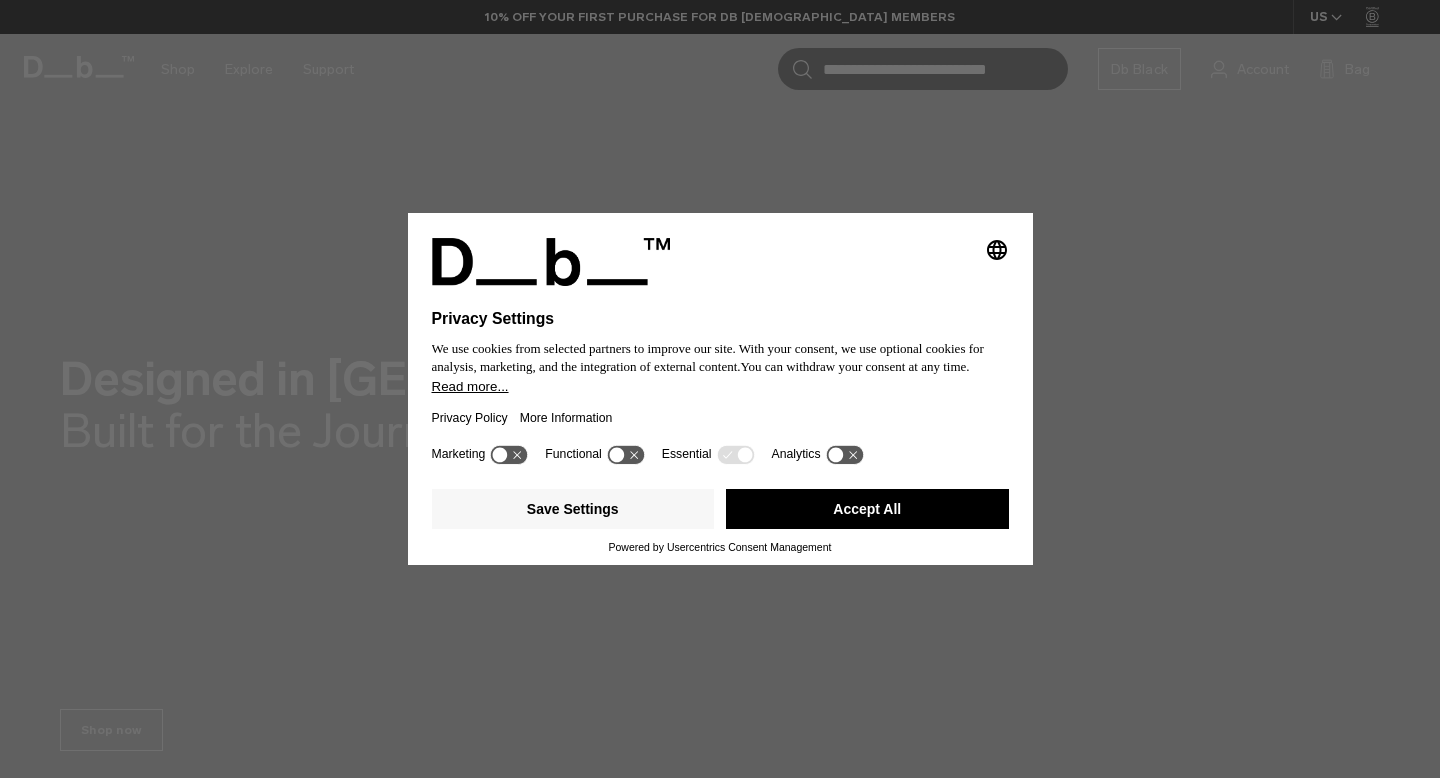 click on "Accept All" at bounding box center [867, 509] 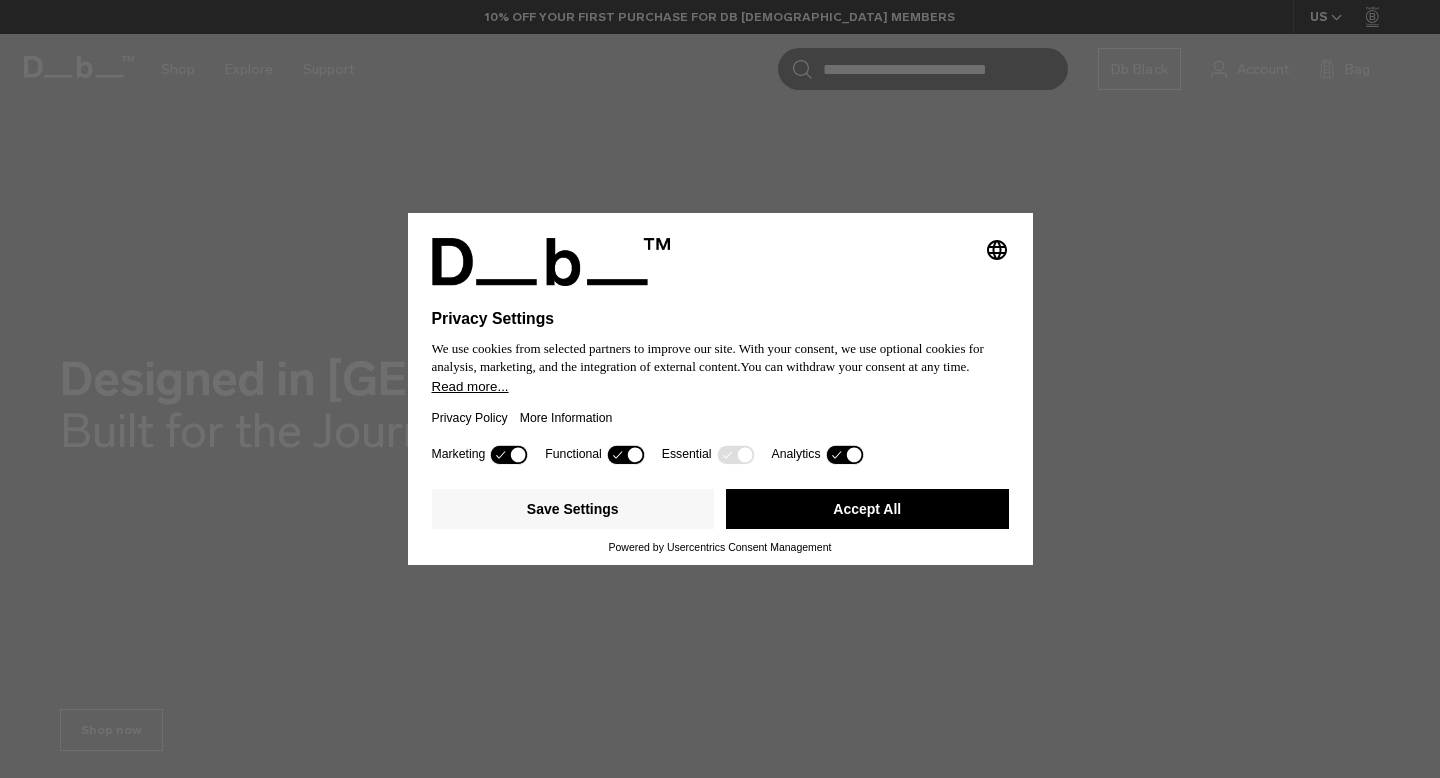 scroll, scrollTop: 0, scrollLeft: 0, axis: both 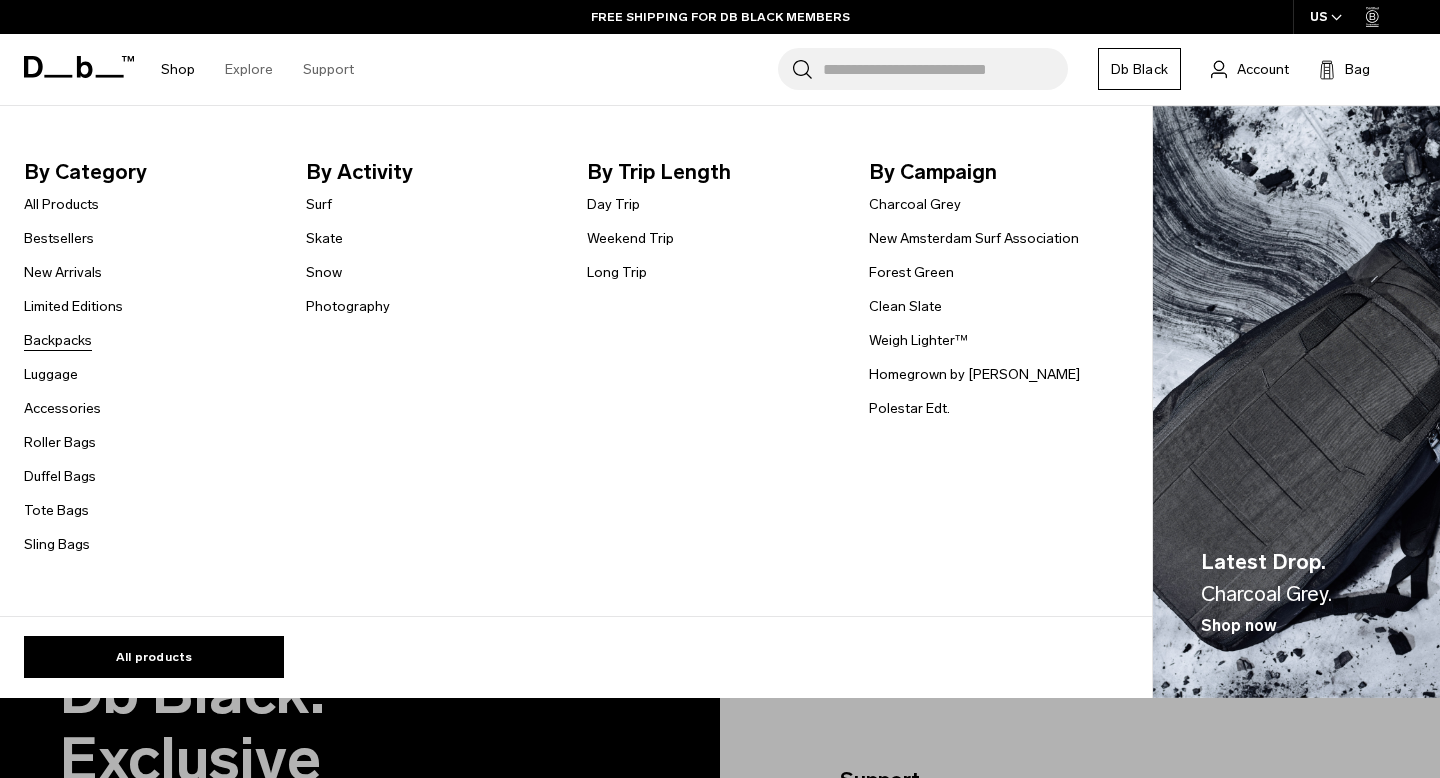 click on "Backpacks" at bounding box center [58, 340] 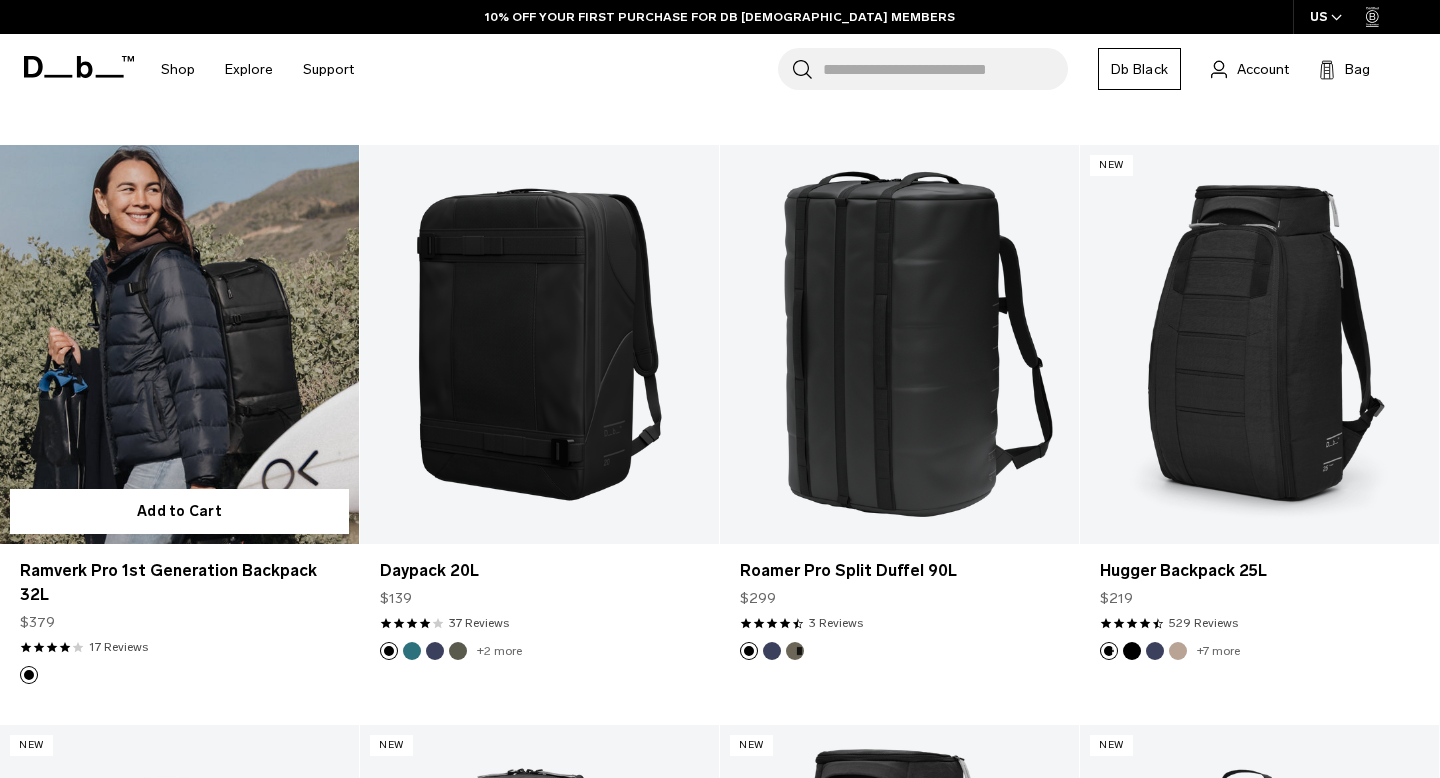 scroll, scrollTop: 1464, scrollLeft: 0, axis: vertical 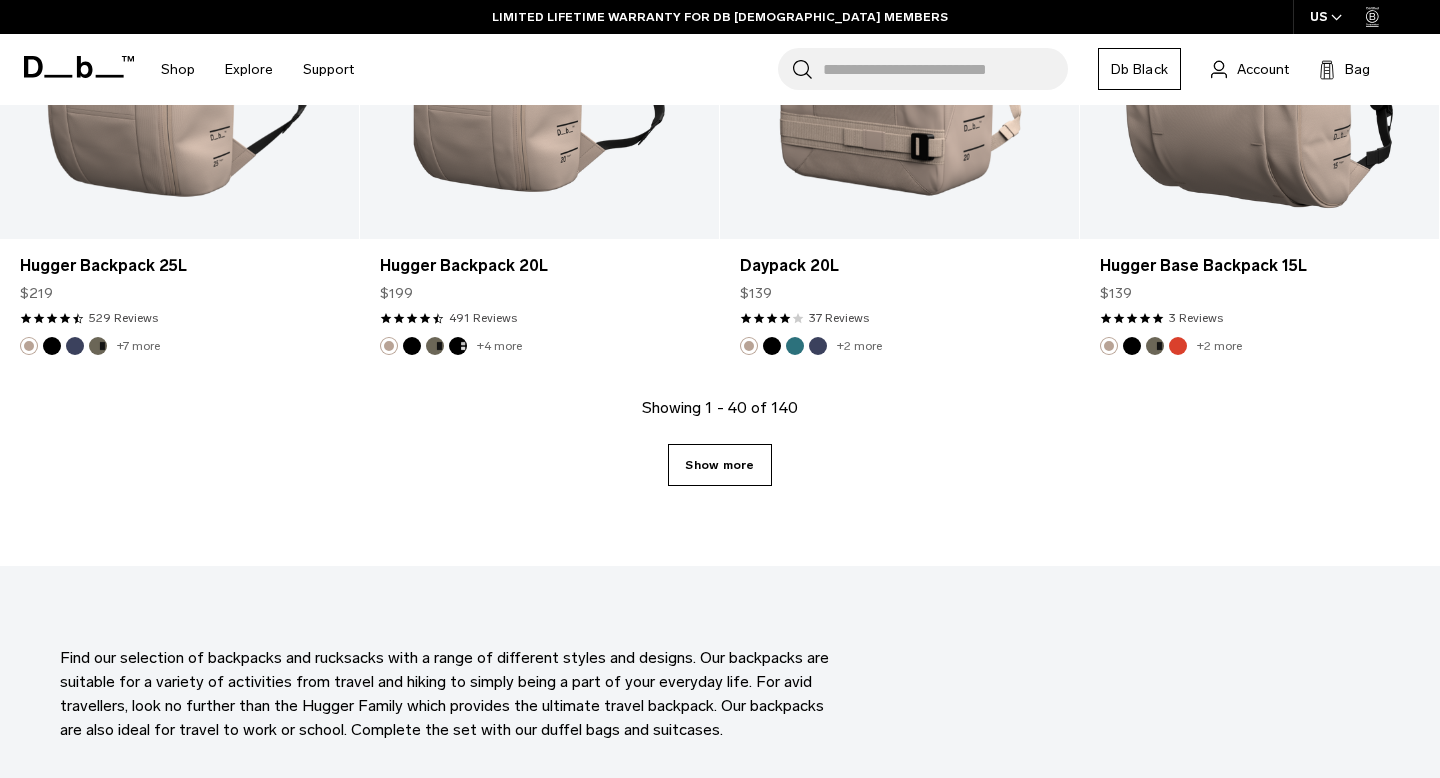 click on "Show more" at bounding box center [719, 465] 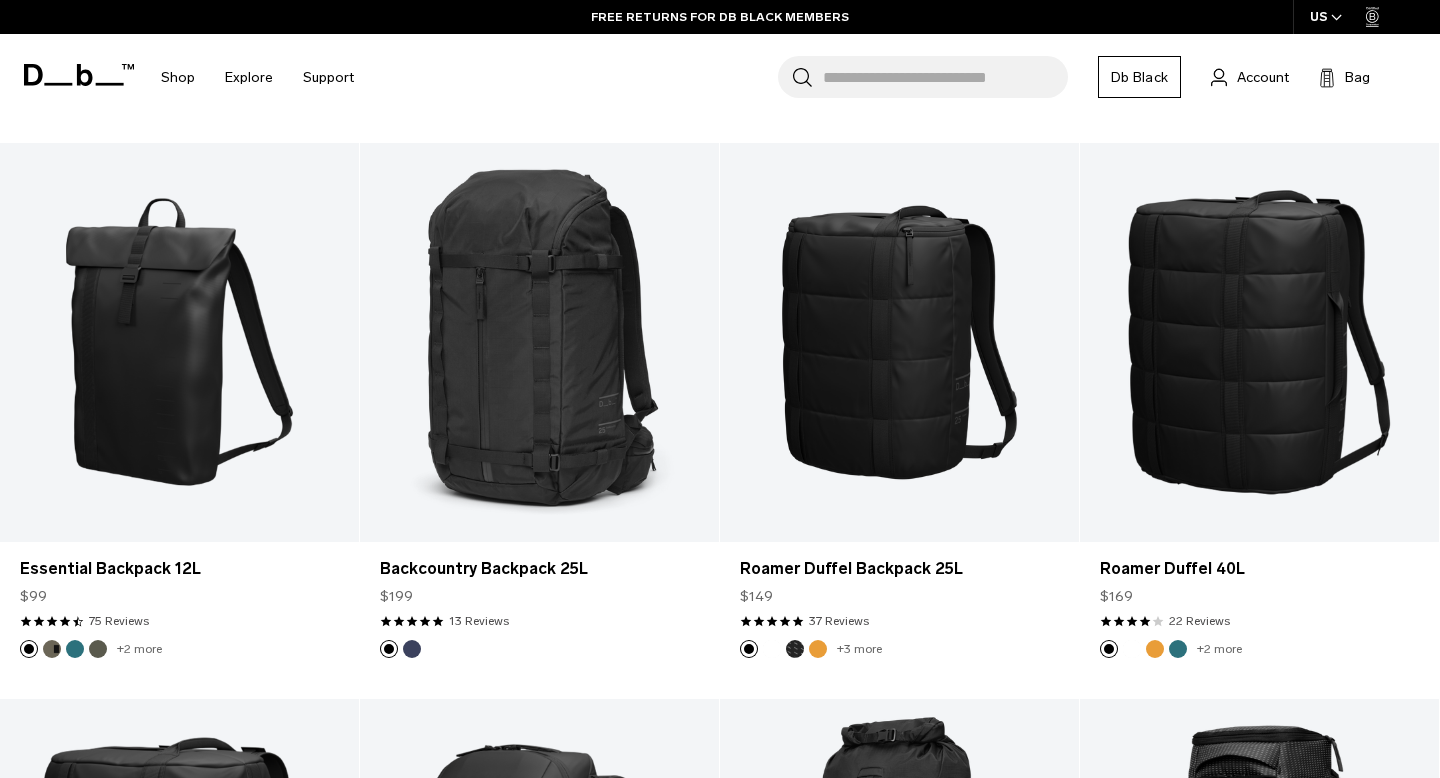 scroll, scrollTop: 7625, scrollLeft: 0, axis: vertical 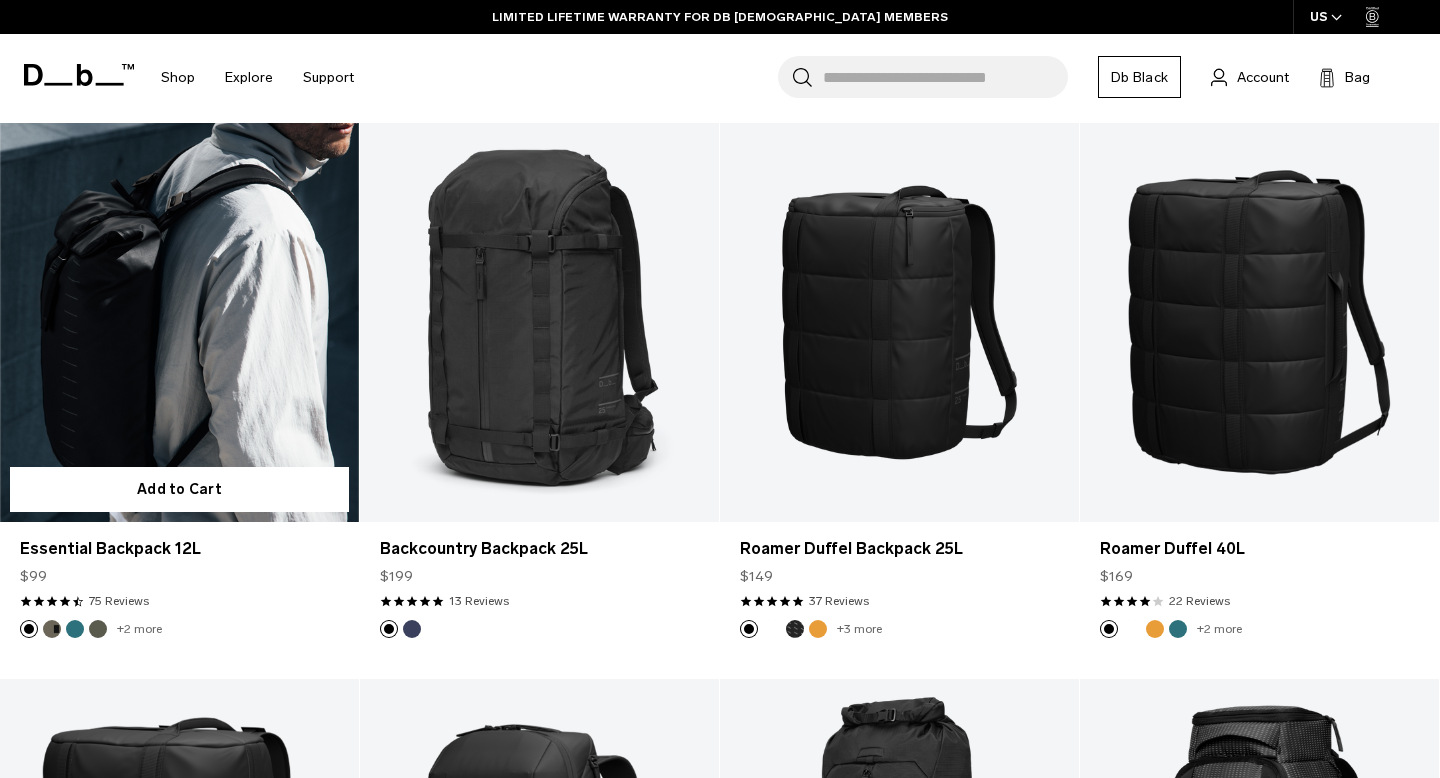 click at bounding box center (179, 322) 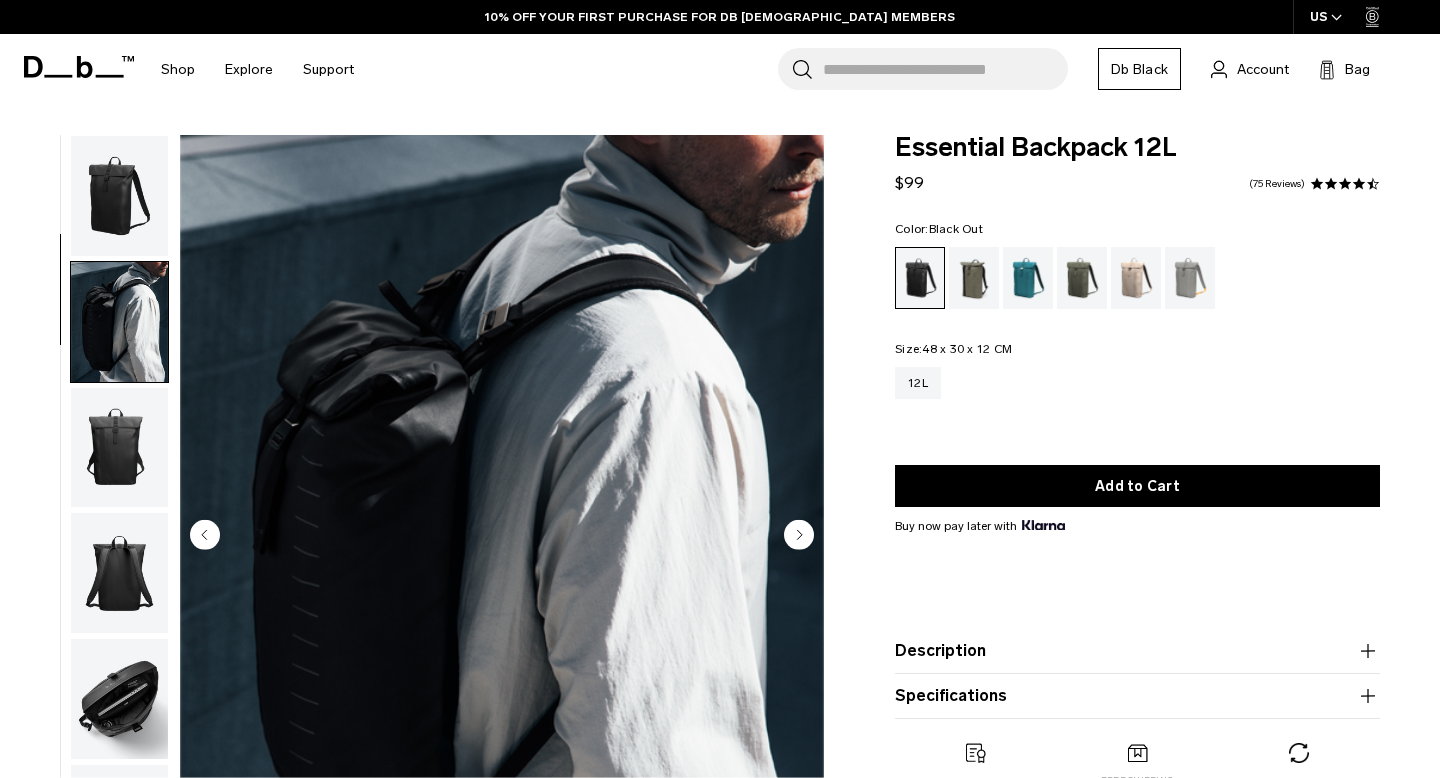 scroll, scrollTop: 0, scrollLeft: 0, axis: both 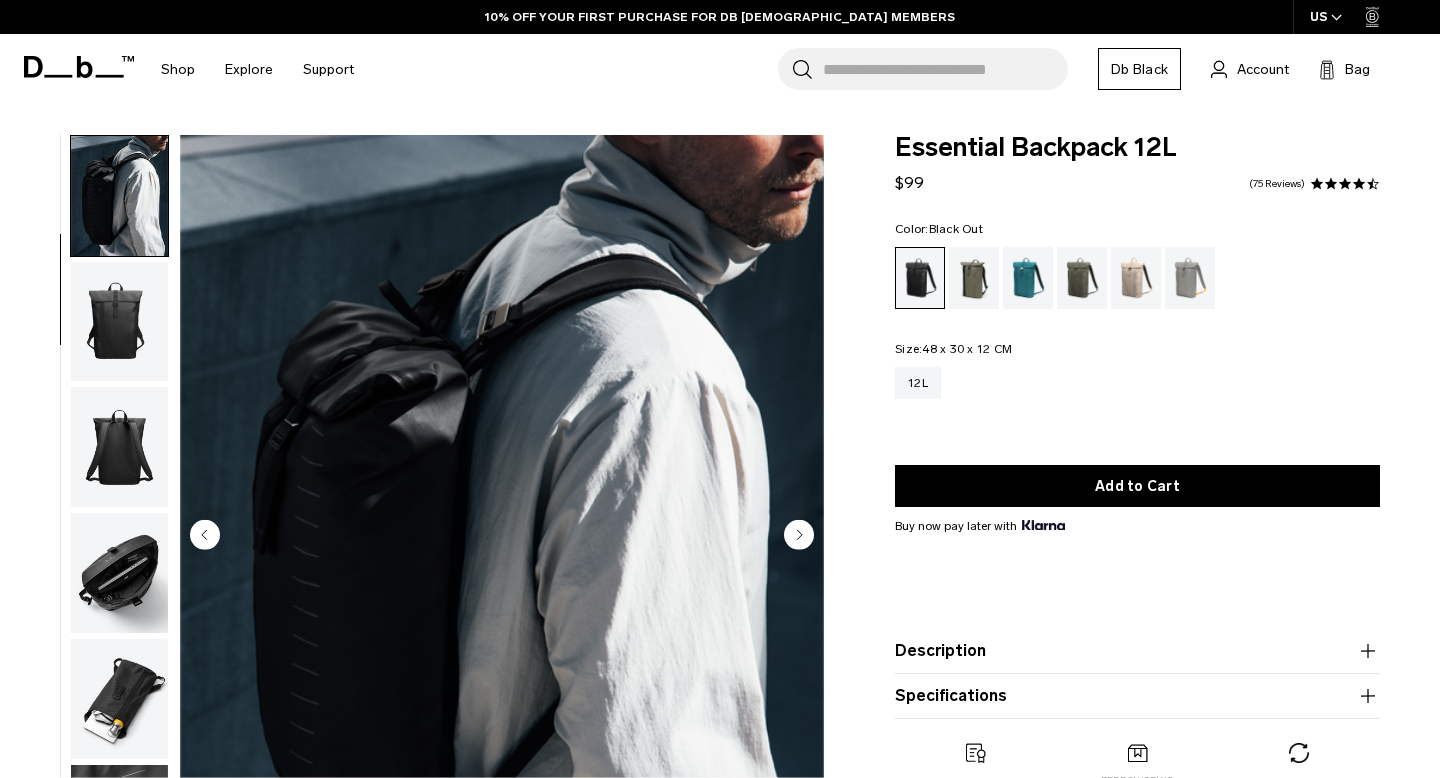 click at bounding box center (119, 447) 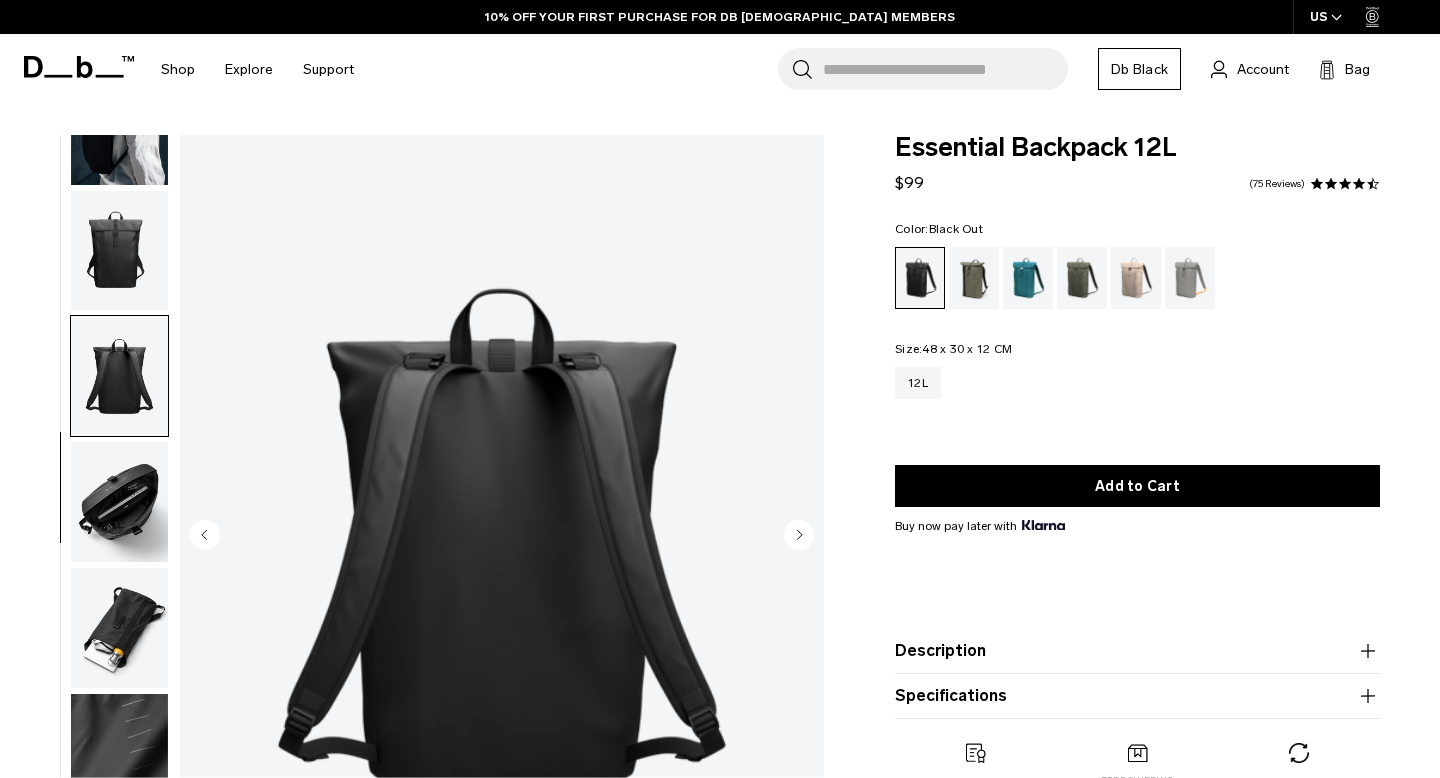 scroll, scrollTop: 198, scrollLeft: 0, axis: vertical 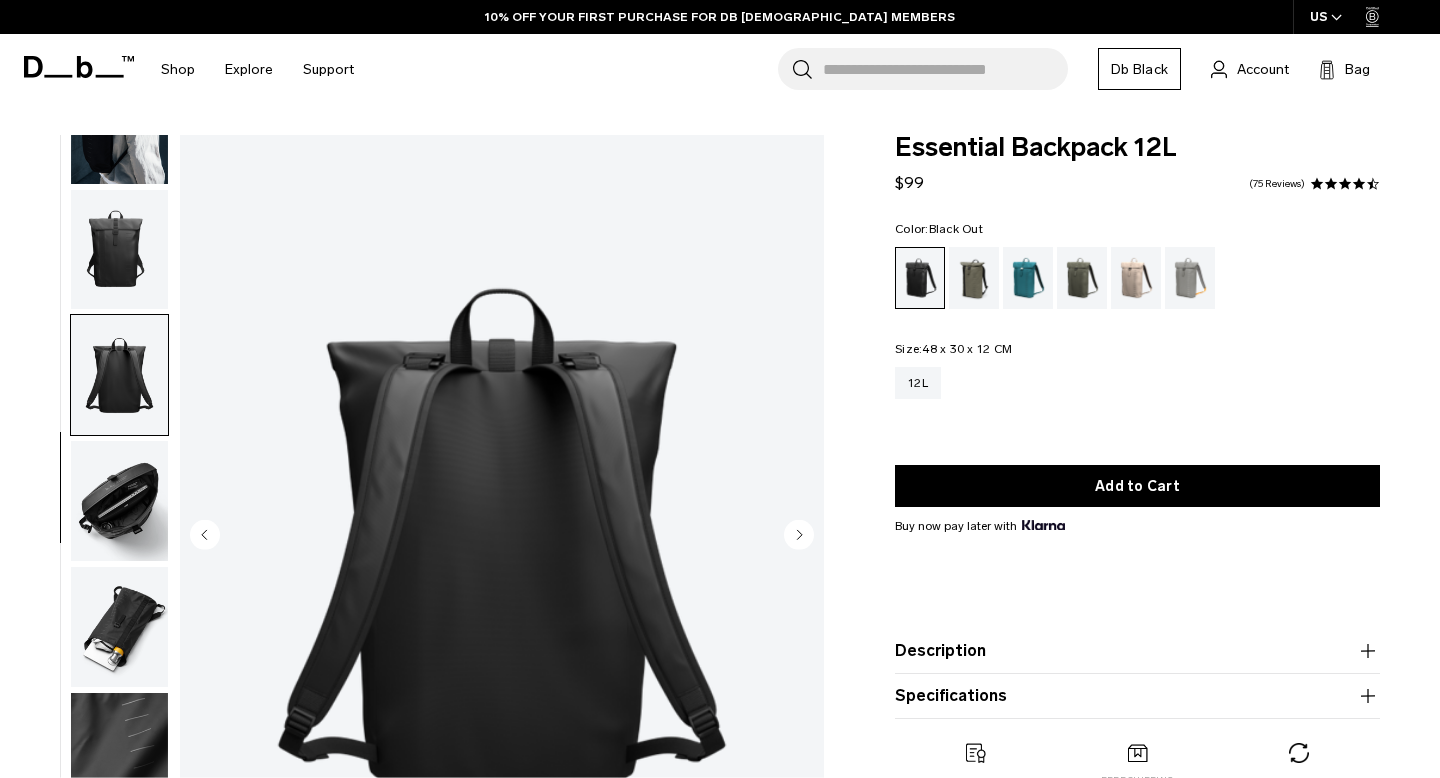 click at bounding box center (119, 501) 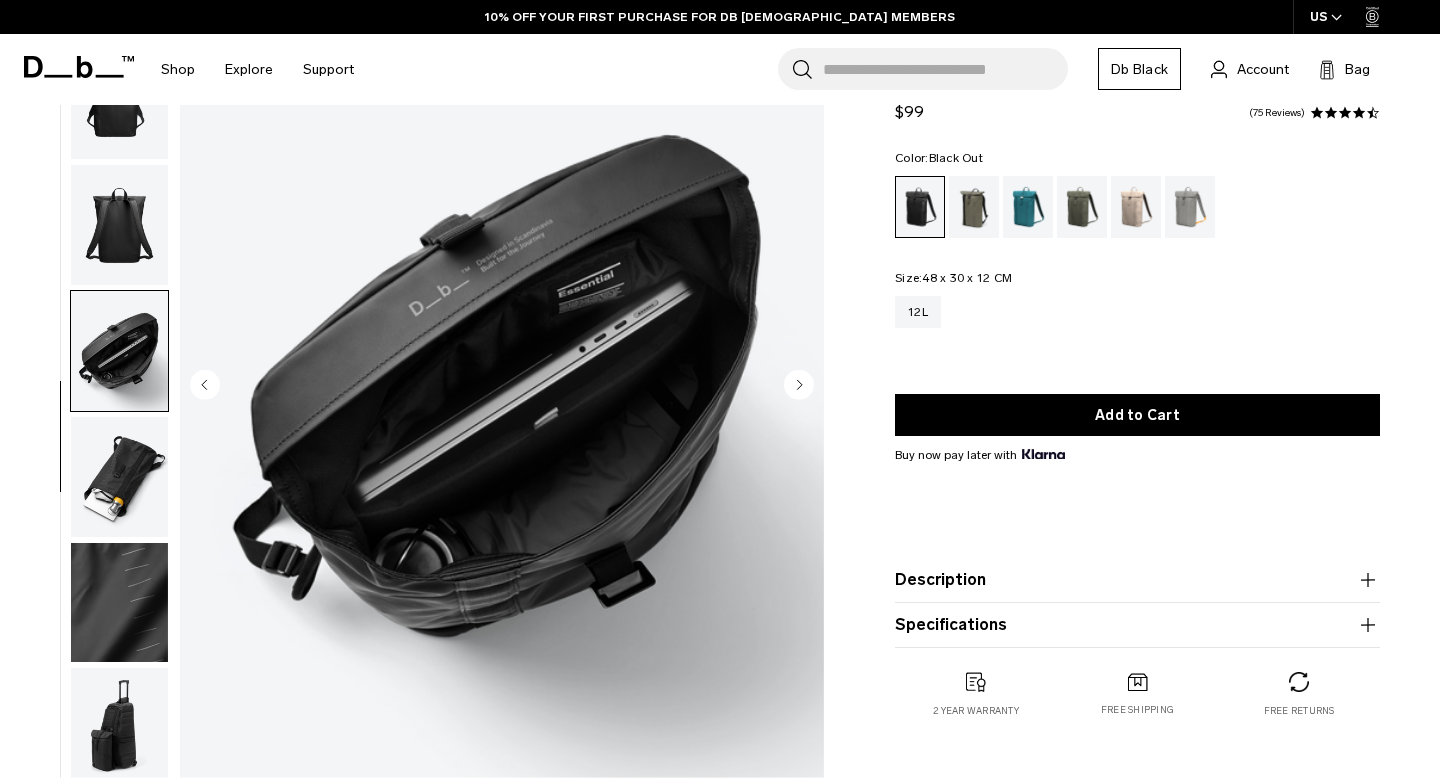 scroll, scrollTop: 157, scrollLeft: 0, axis: vertical 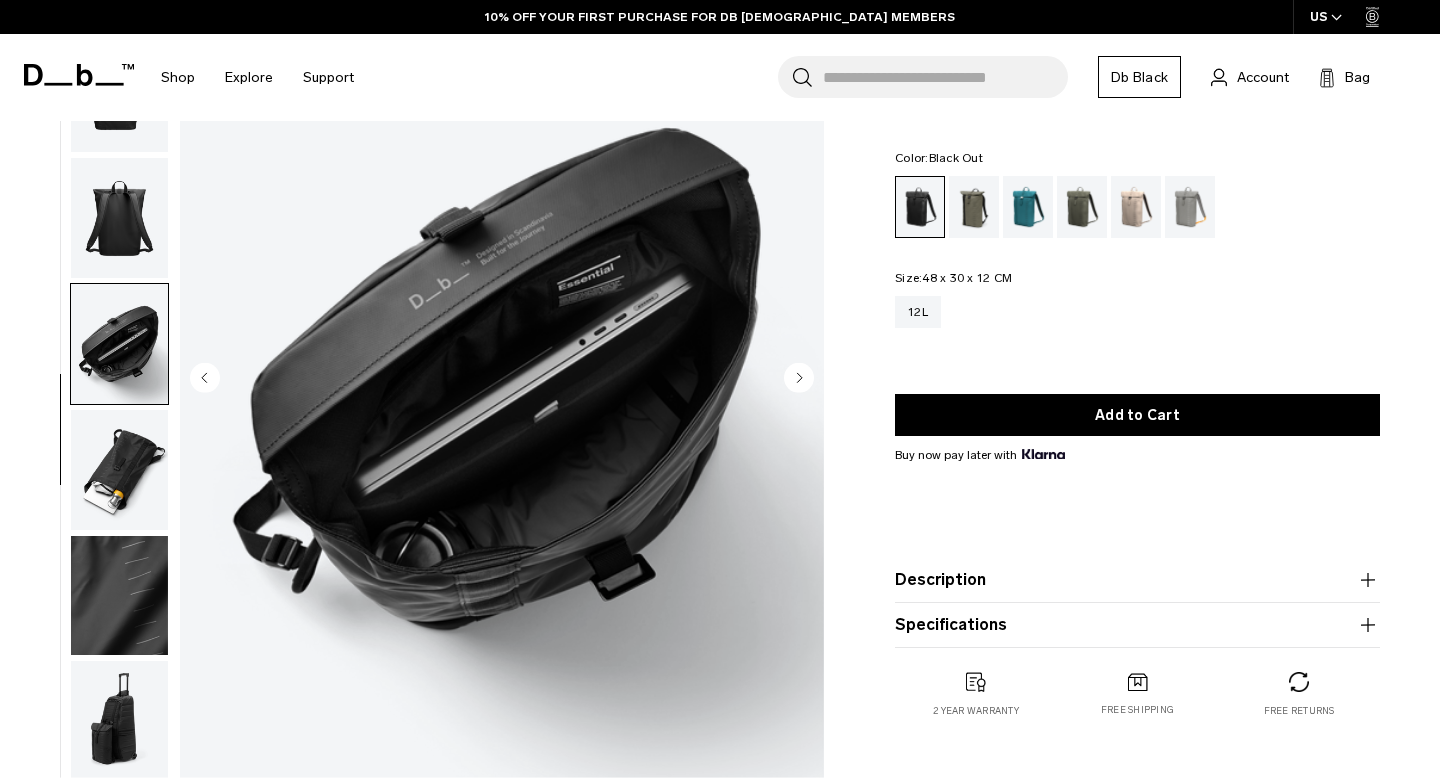 click at bounding box center (119, 470) 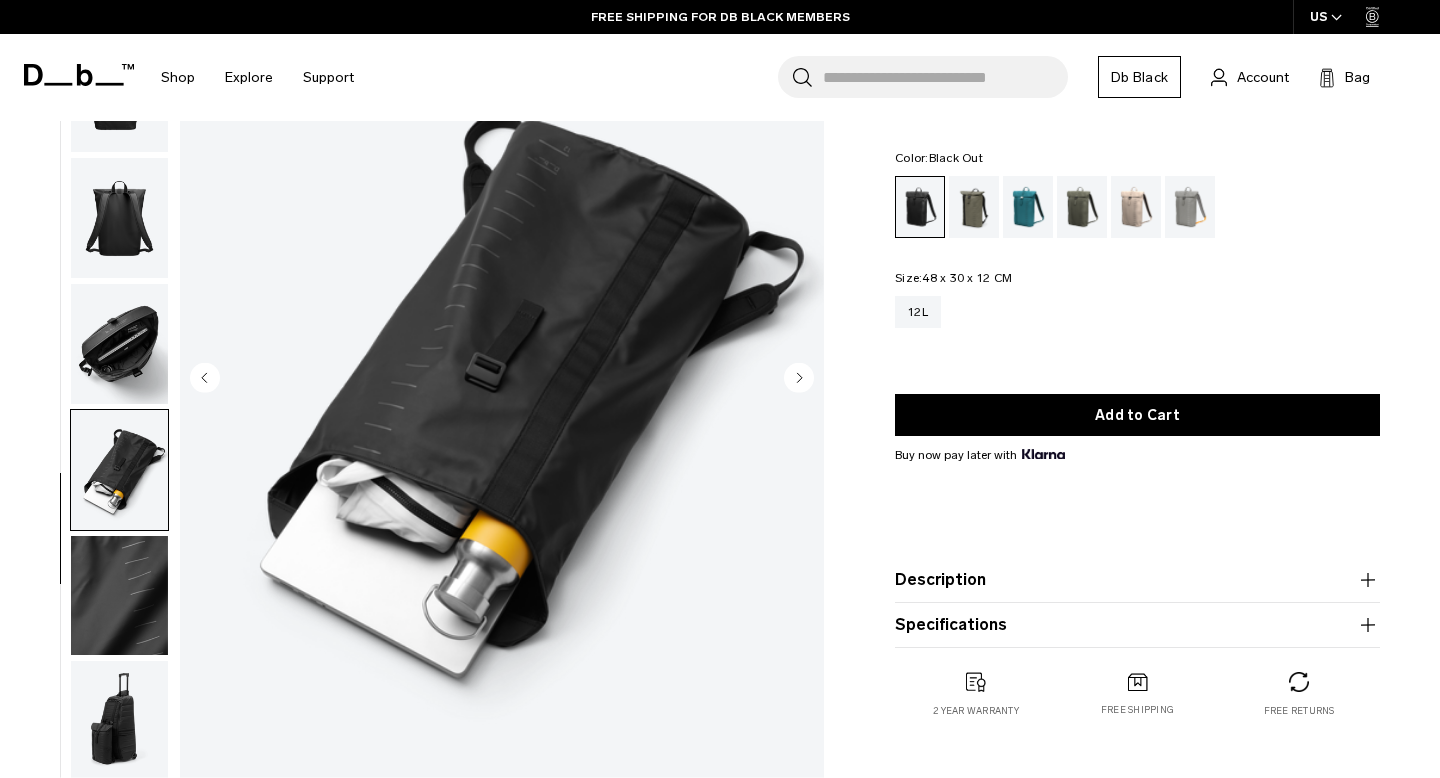 click at bounding box center (119, 596) 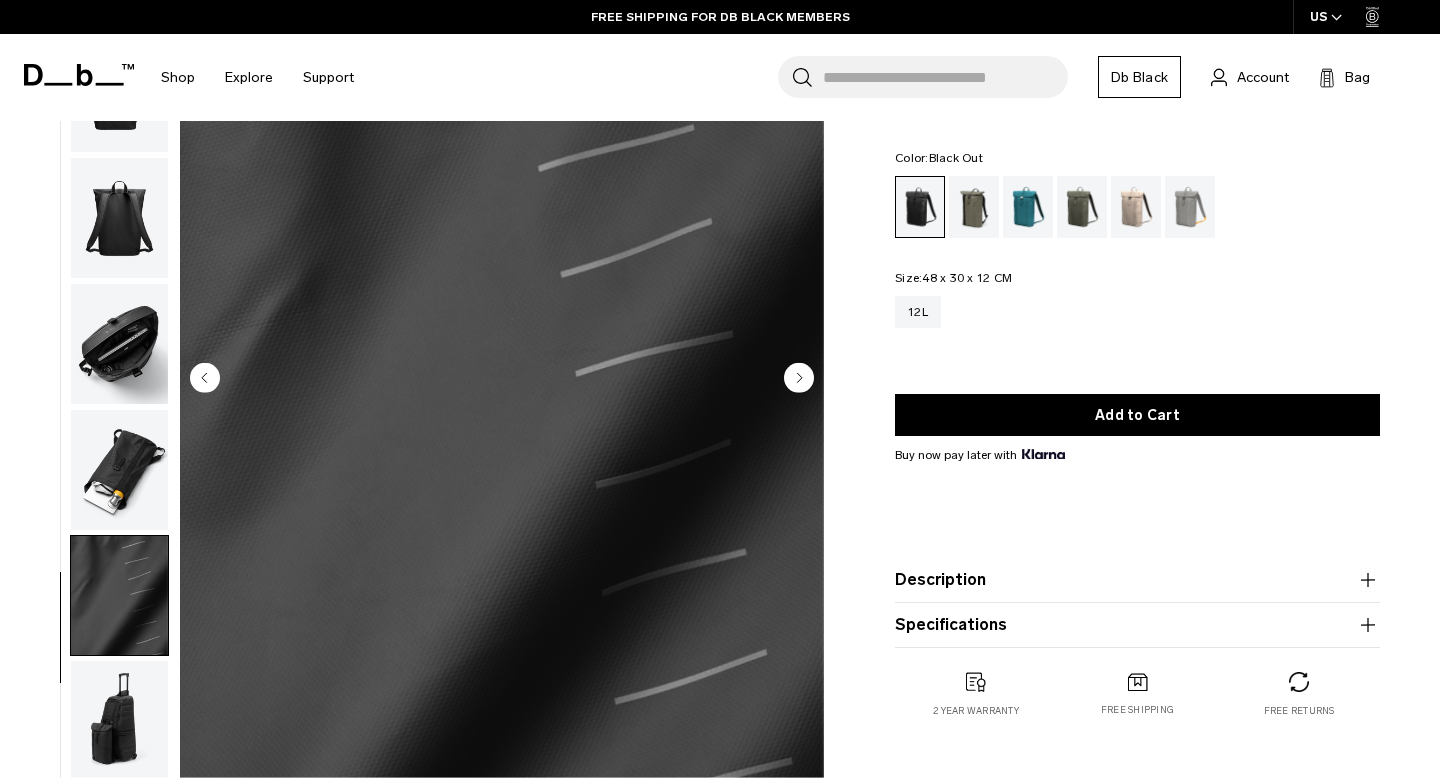 click at bounding box center (119, 721) 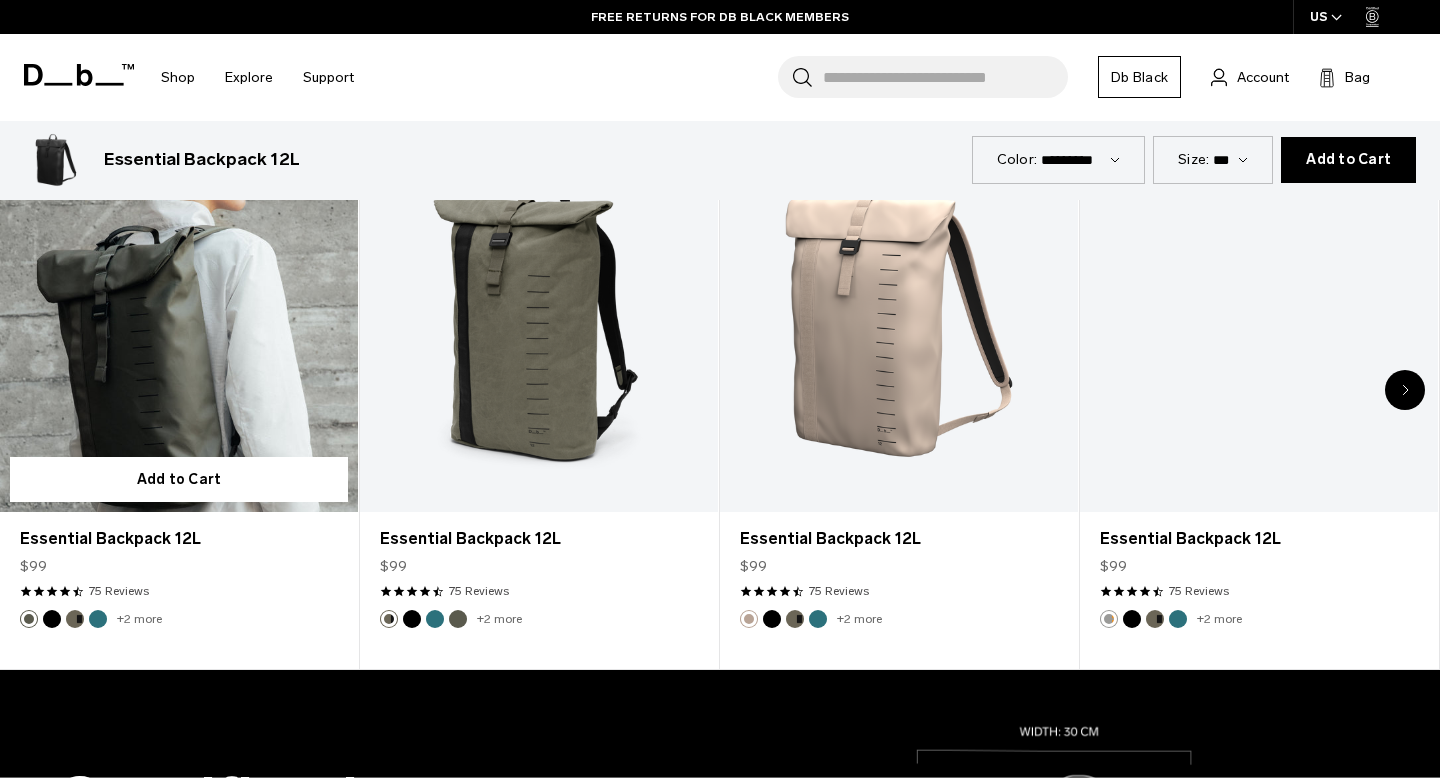 scroll, scrollTop: 0, scrollLeft: 0, axis: both 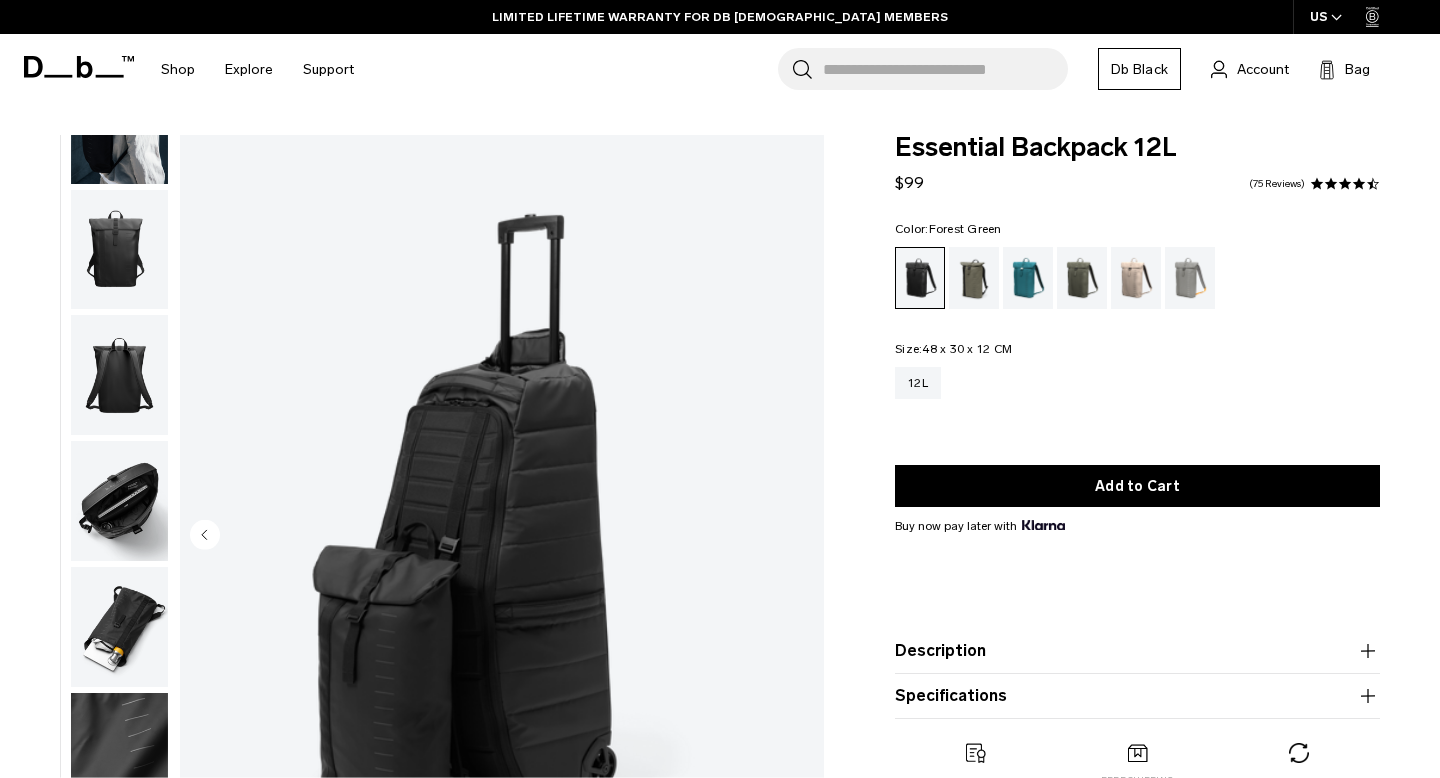 click at bounding box center [974, 278] 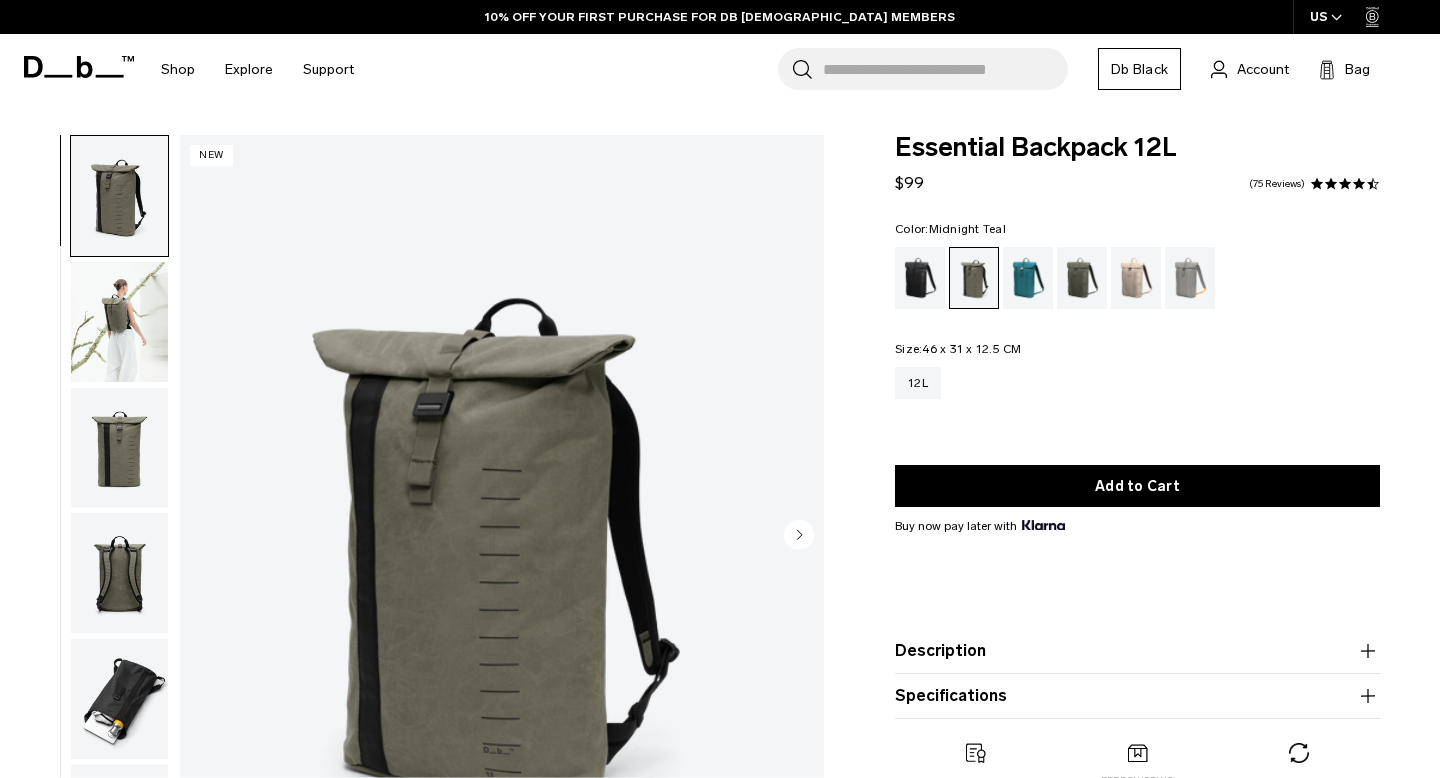 click at bounding box center (1028, 278) 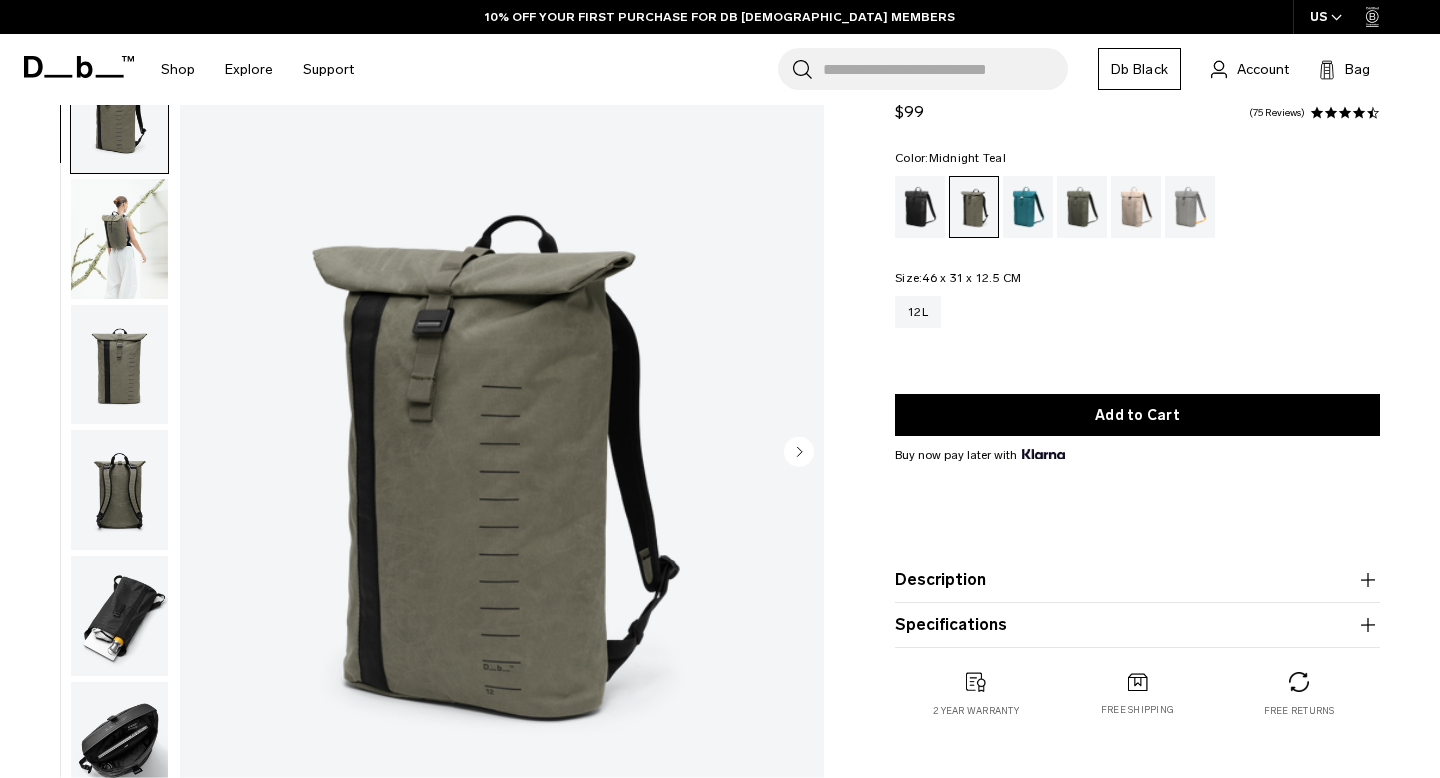 scroll, scrollTop: 83, scrollLeft: 0, axis: vertical 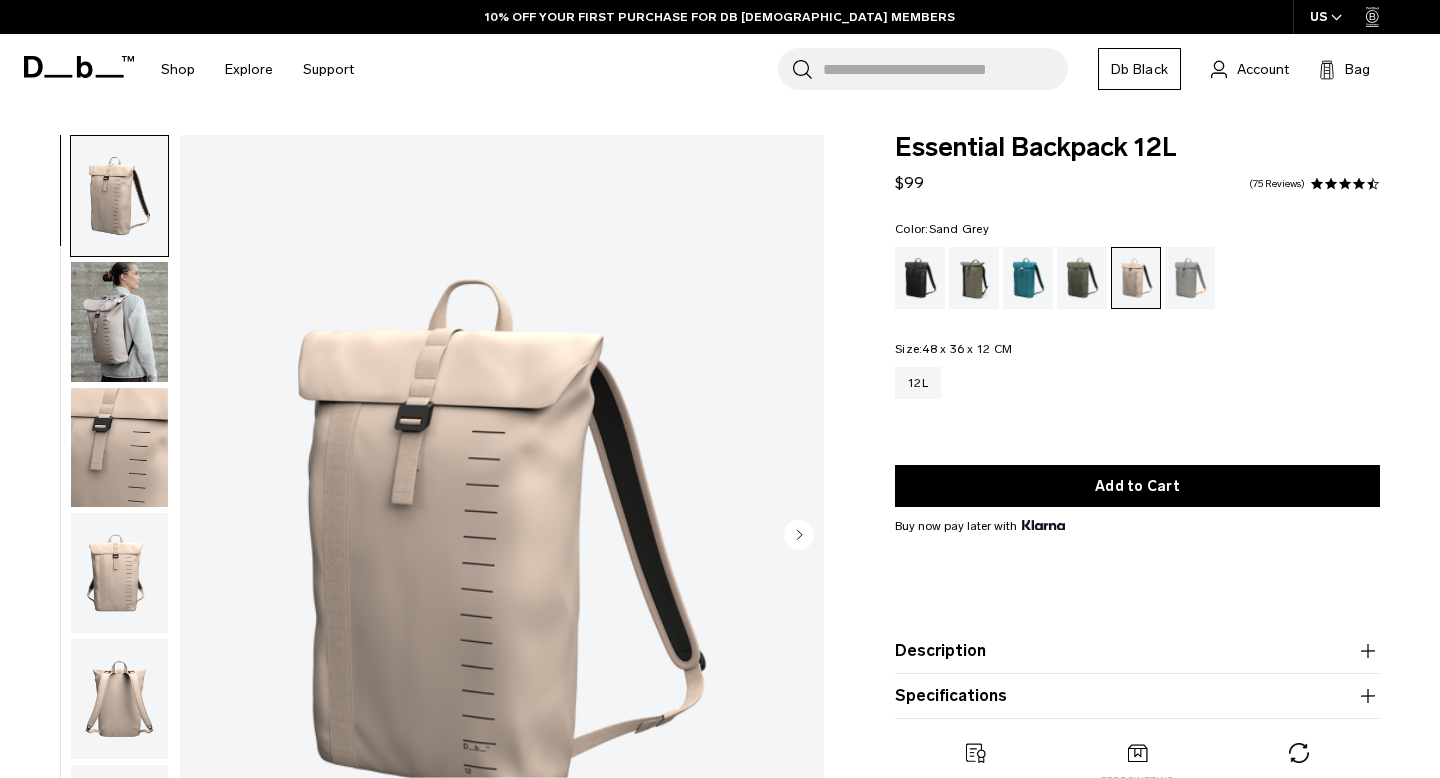 click at bounding box center (1190, 278) 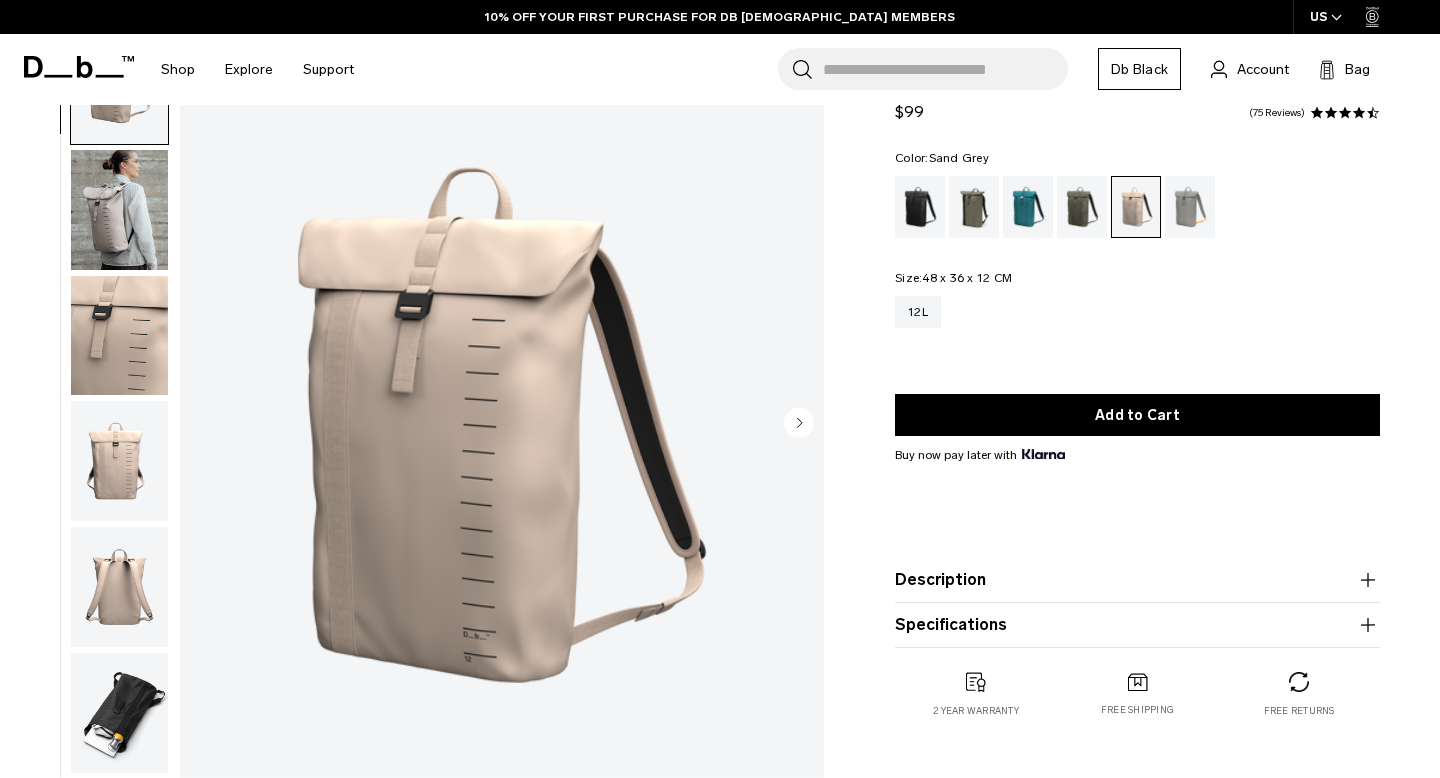 scroll, scrollTop: 112, scrollLeft: 0, axis: vertical 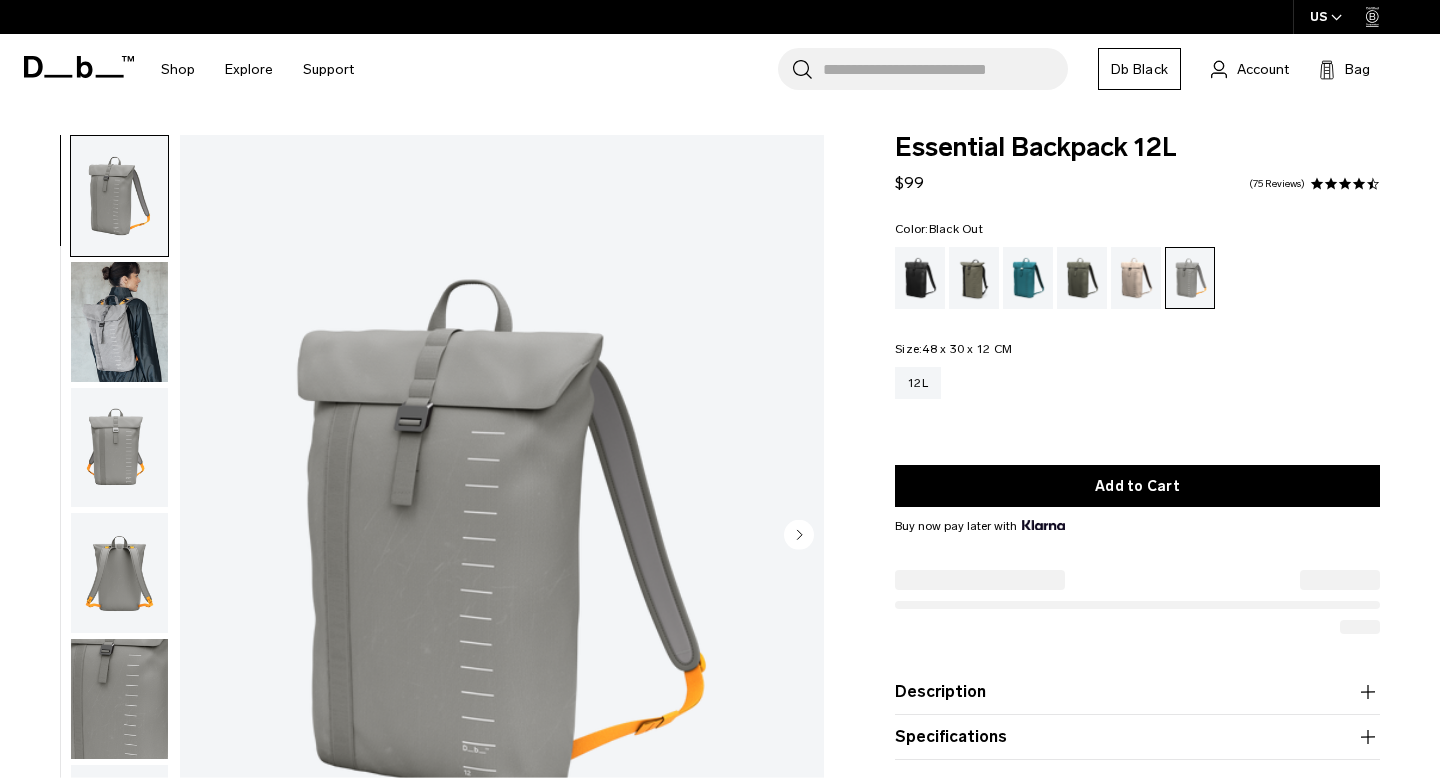 click at bounding box center [920, 278] 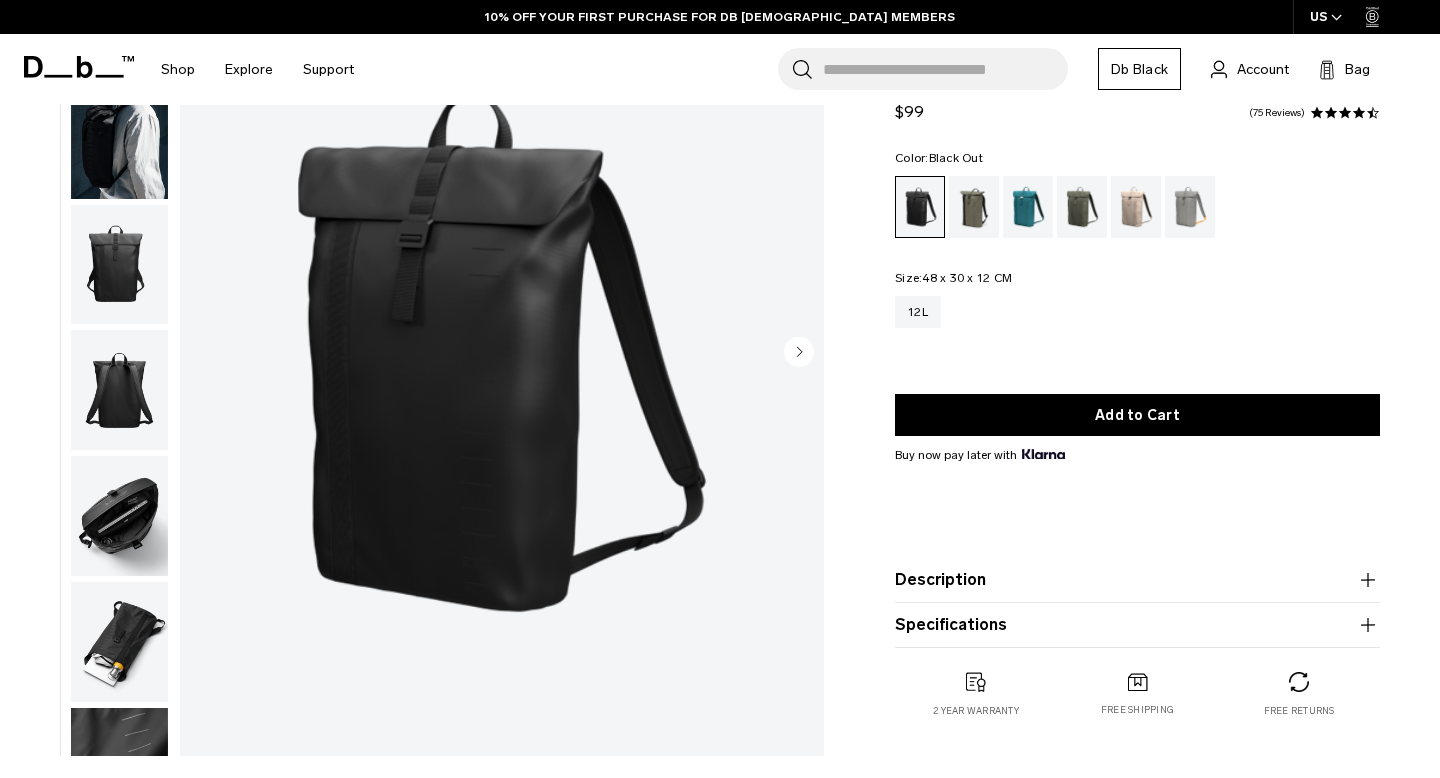 scroll, scrollTop: 183, scrollLeft: 0, axis: vertical 